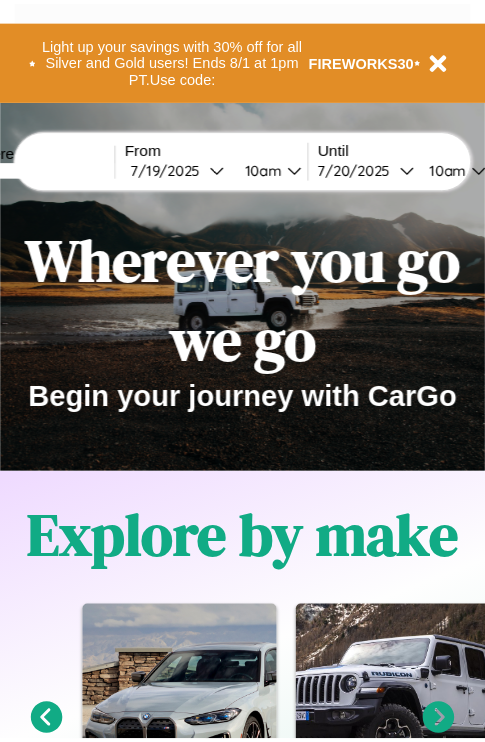 scroll, scrollTop: 0, scrollLeft: 0, axis: both 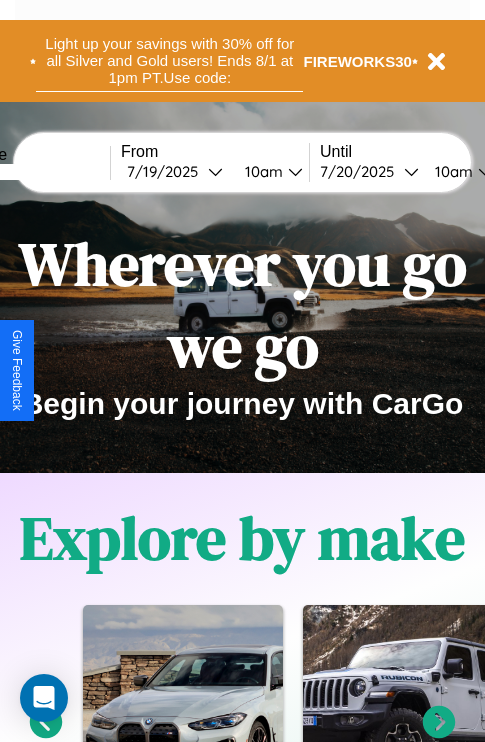 click on "Light up your savings with 30% off for all Silver and Gold users! Ends 8/1 at 1pm PT.  Use code:" at bounding box center [169, 61] 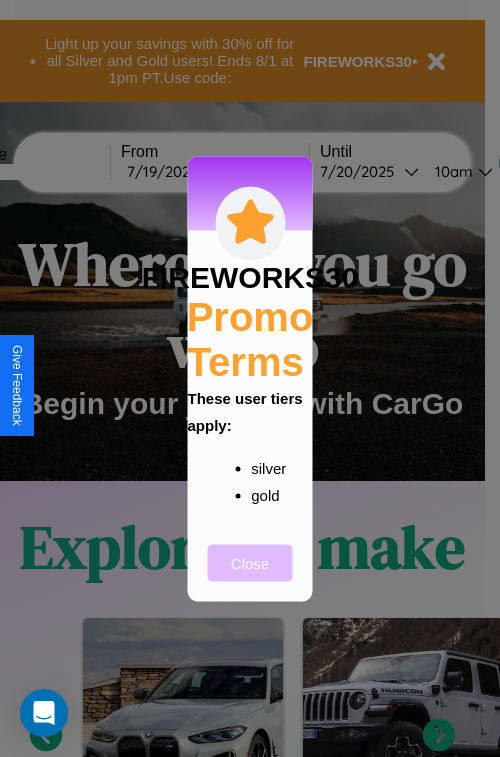 click on "Close" at bounding box center (250, 562) 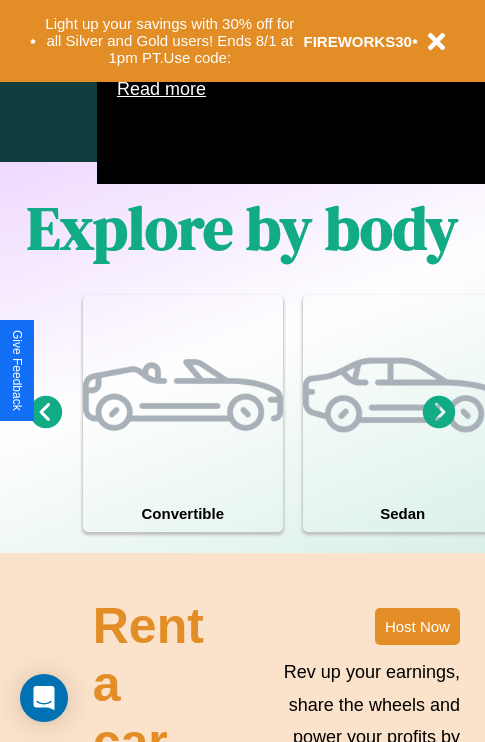 scroll, scrollTop: 1285, scrollLeft: 0, axis: vertical 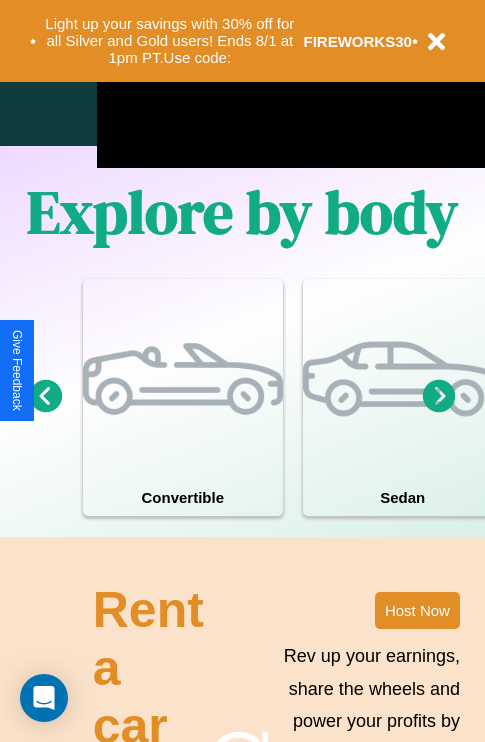click 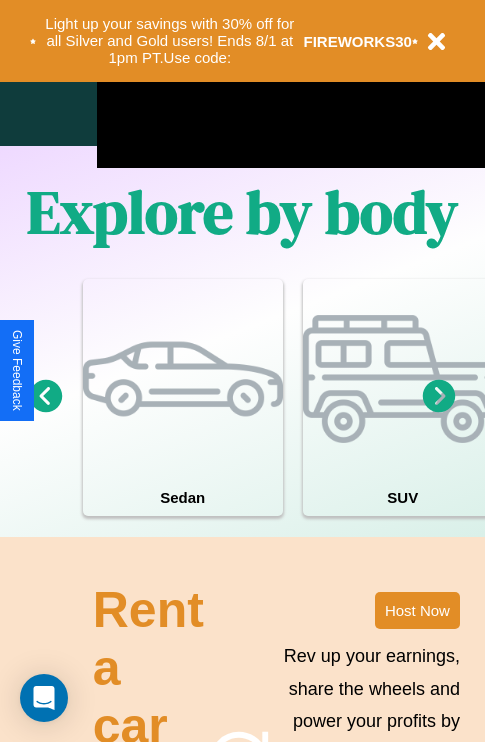 click 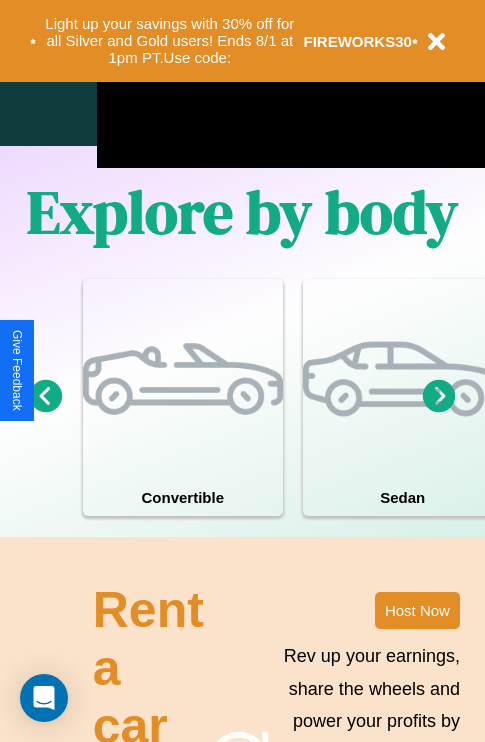 click 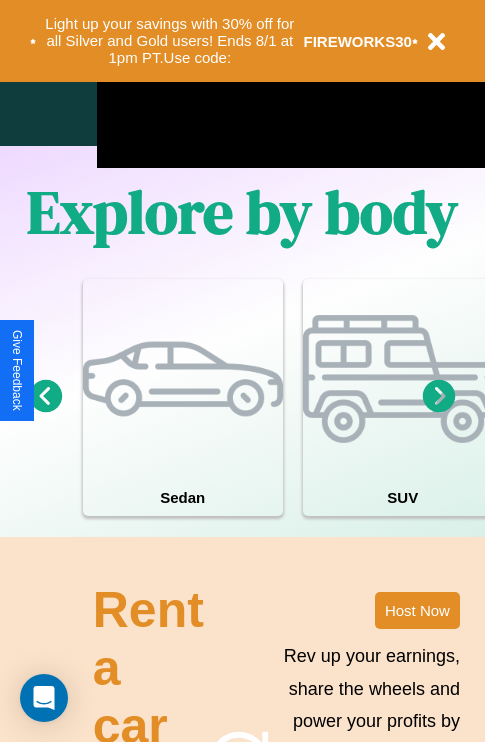click 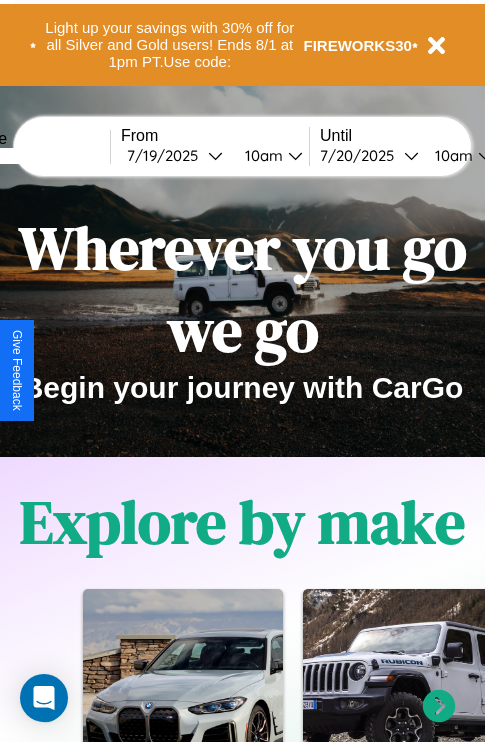 scroll, scrollTop: 0, scrollLeft: 0, axis: both 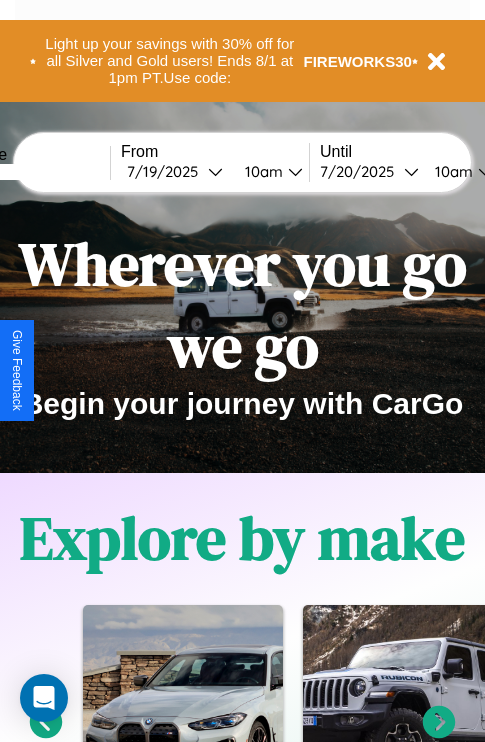 click at bounding box center (35, 172) 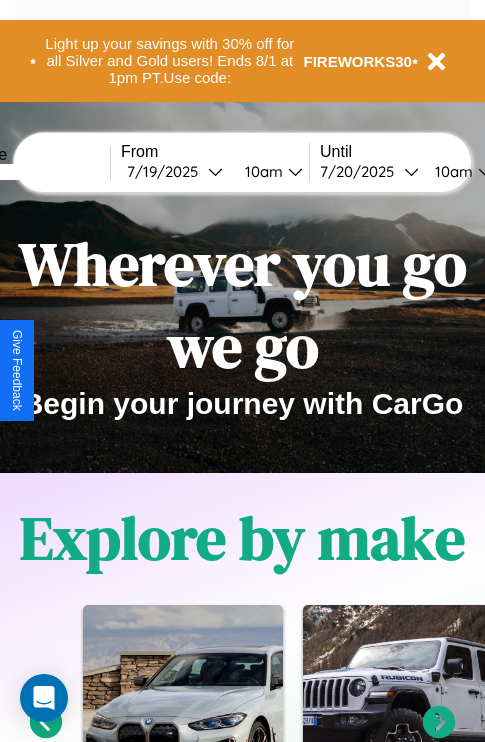 type on "*****" 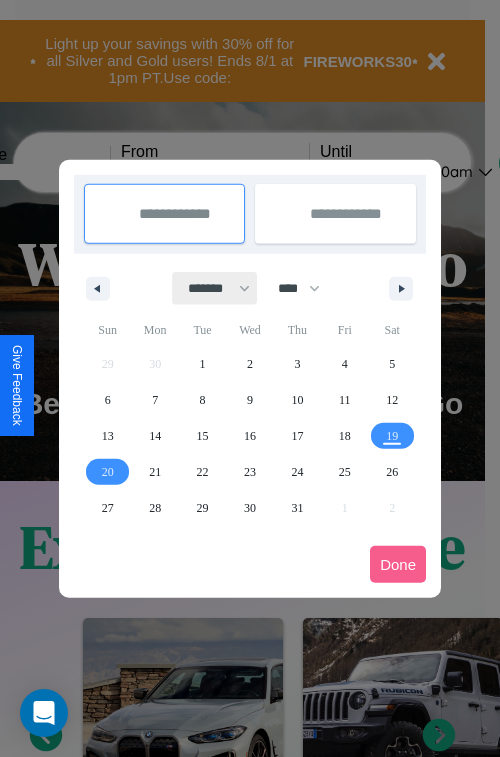 click on "******* ******** ***** ***** *** **** **** ****** ********* ******* ******** ********" at bounding box center (215, 288) 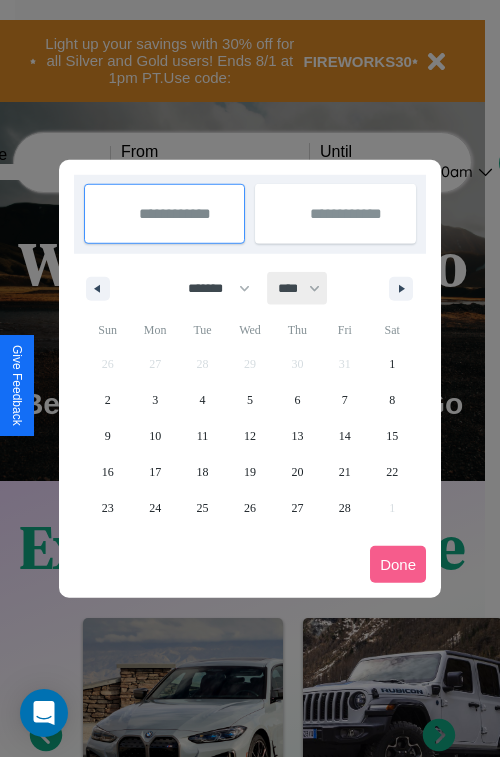click on "**** **** **** **** **** **** **** **** **** **** **** **** **** **** **** **** **** **** **** **** **** **** **** **** **** **** **** **** **** **** **** **** **** **** **** **** **** **** **** **** **** **** **** **** **** **** **** **** **** **** **** **** **** **** **** **** **** **** **** **** **** **** **** **** **** **** **** **** **** **** **** **** **** **** **** **** **** **** **** **** **** **** **** **** **** **** **** **** **** **** **** **** **** **** **** **** **** **** **** **** **** **** **** **** **** **** **** **** **** **** **** **** **** **** **** **** **** **** **** **** ****" at bounding box center (298, 288) 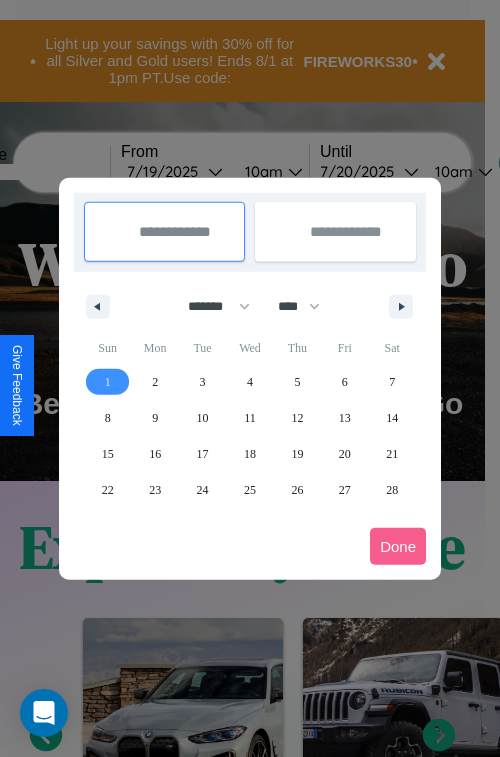 click on "1" at bounding box center (108, 382) 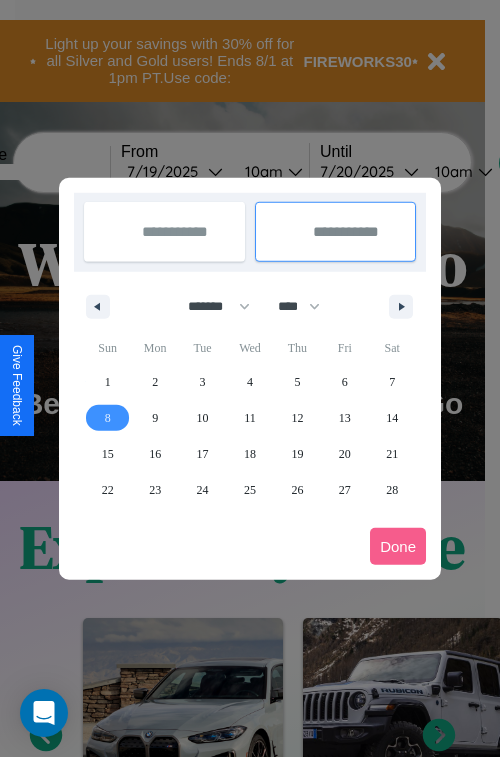 click on "8" at bounding box center [108, 418] 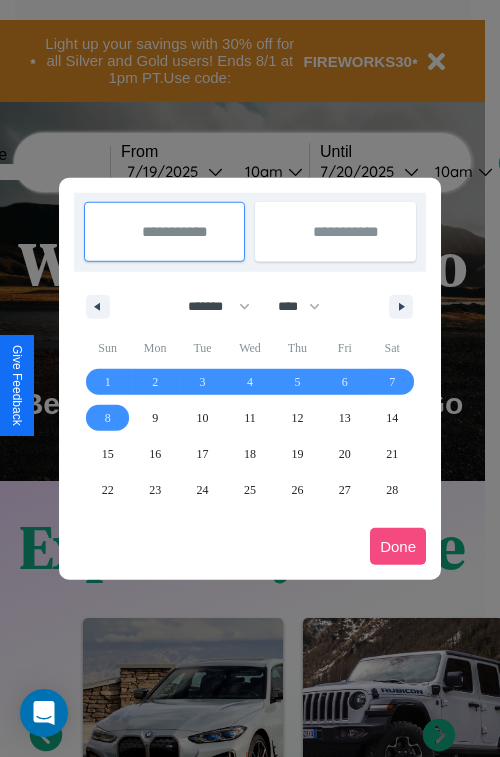 click on "Done" at bounding box center [398, 546] 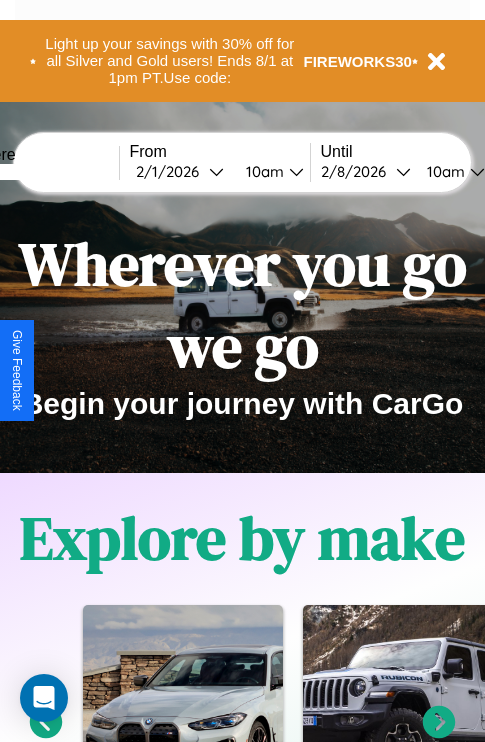 click on "10am" at bounding box center [262, 171] 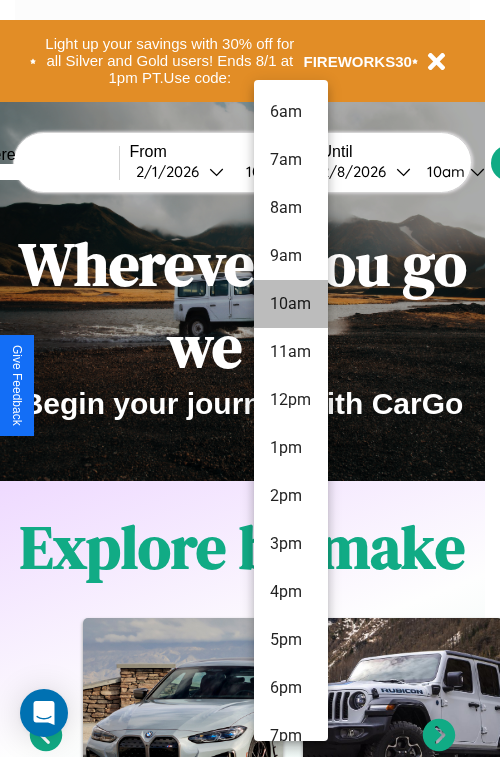 click on "10am" at bounding box center (291, 304) 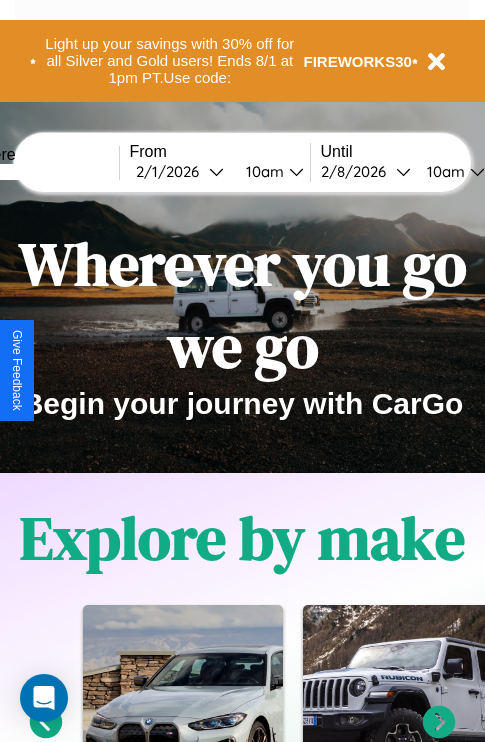 click on "10am" at bounding box center (443, 171) 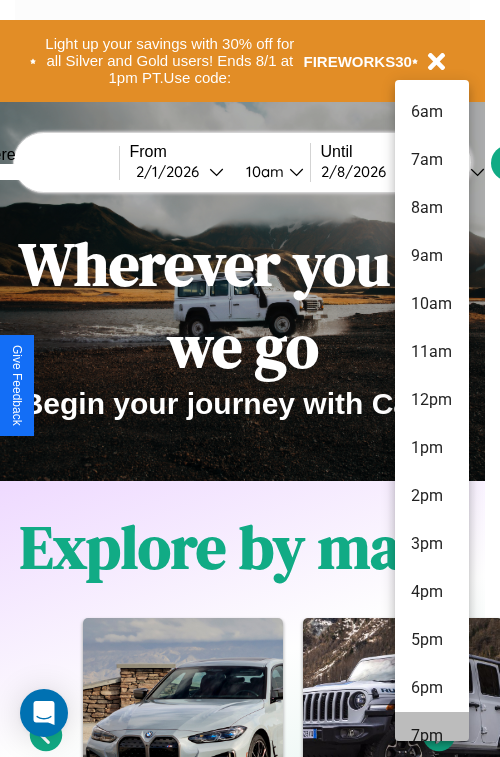 click on "7pm" at bounding box center [432, 736] 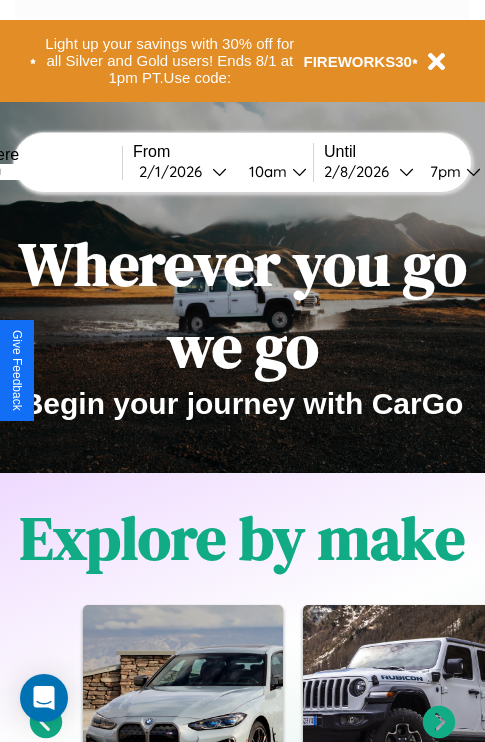 scroll, scrollTop: 0, scrollLeft: 64, axis: horizontal 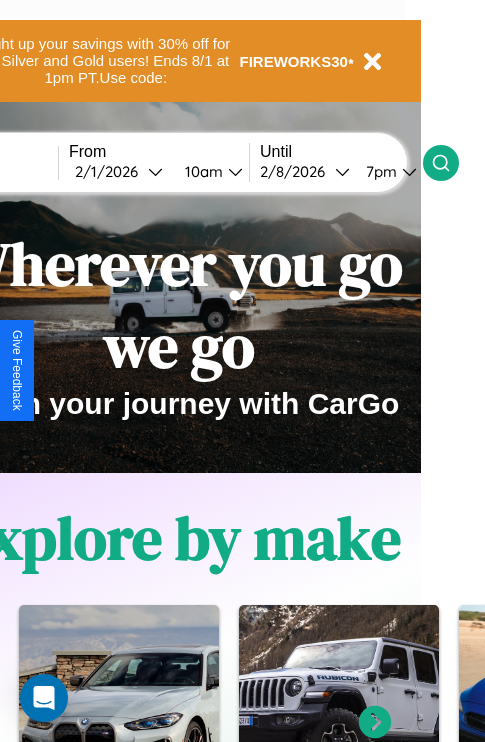 click 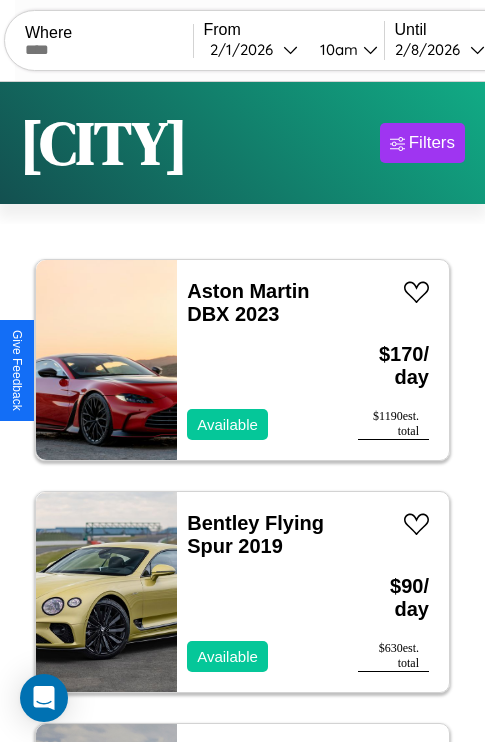 scroll, scrollTop: 95, scrollLeft: 0, axis: vertical 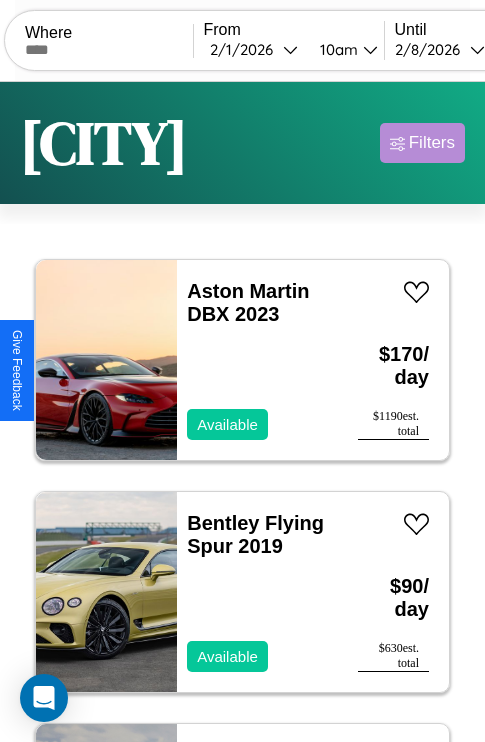click on "Filters" at bounding box center [432, 143] 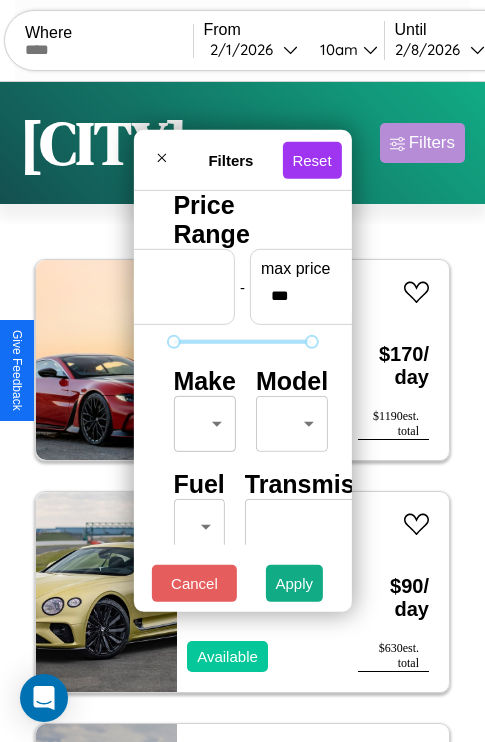 scroll, scrollTop: 59, scrollLeft: 0, axis: vertical 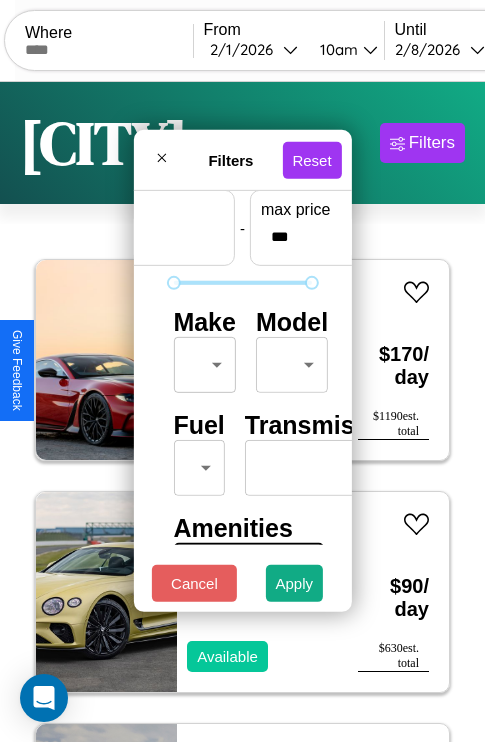 click on "CarGo Where From [DATE] 10am Until [DATE] 7pm Become a Host Login Sign Up [CITY] Filters 167  cars in this area These cars can be picked up in this city. Aston Martin   DBX   2023 Available $ 170  / day $ 1190  est. total Bentley   Flying Spur   2019 Available $ 90  / day $ 630  est. total BMW   R 1200 S   2014 Available $ 110  / day $ 770  est. total Volvo   V70   2014 Unavailable $ 160  / day $ 1120  est. total Infiniti   M45   2024 Available $ 160  / day $ 1120  est. total Subaru   Standard   2017 Available $ 90  / day $ 630  est. total BMW   K 100 RT   2014 Available $ 140  / day $ 980  est. total Ford   E-550   2024 Available $ 150  / day $ 1050  est. total Lamborghini   Revuelto   2024 Available $ 130  / day $ 910  est. total Acura   NSX   2020 Available $ 60  / day $ 420  est. total Volvo   VAH   2016 Unavailable $ 130  / day $ 910  est. total Lexus   SC   2022 Available $ 60  / day $ 420  est. total Ford   Fairmont   2023 Available $ 40  / day $ 280  est. total Aston Martin   DB12   2023 $" at bounding box center [242, 412] 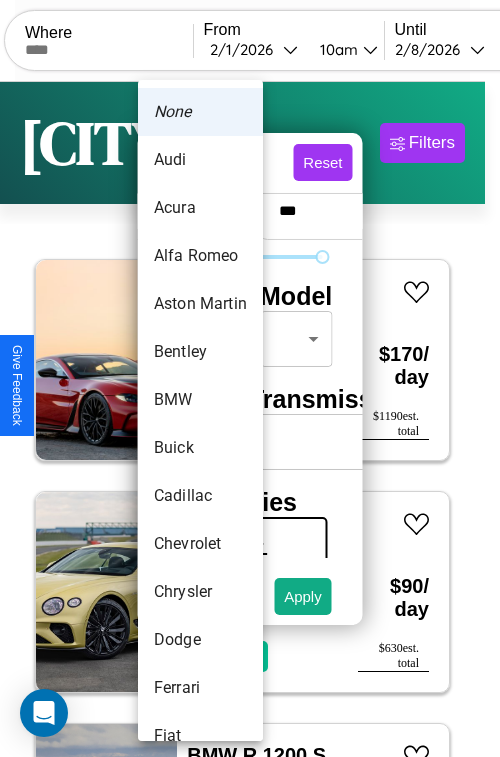 click on "Aston Martin" at bounding box center [200, 304] 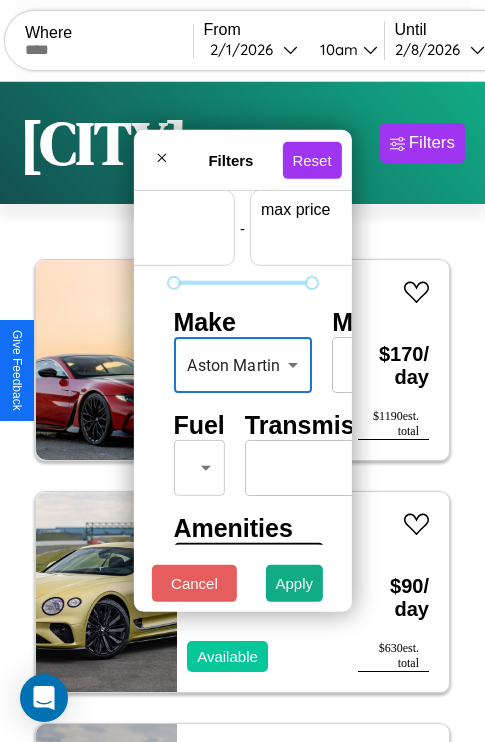 scroll, scrollTop: 59, scrollLeft: 124, axis: both 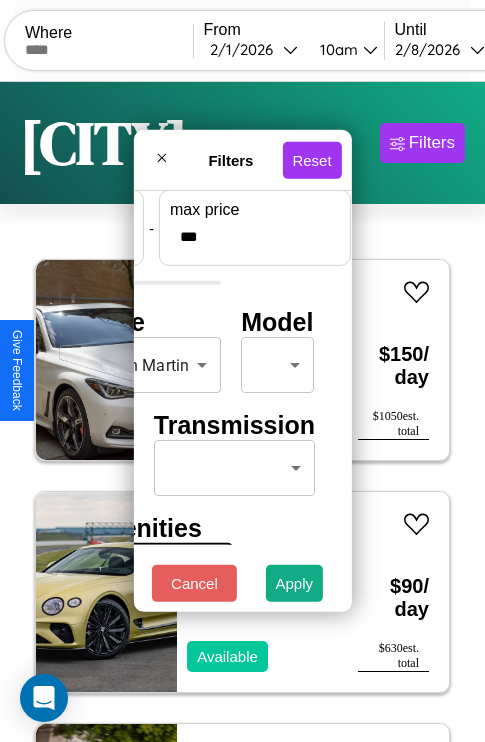type on "***" 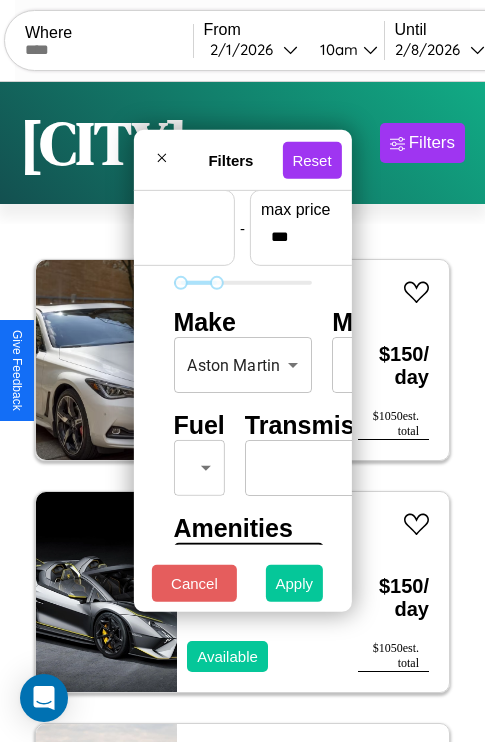type on "**" 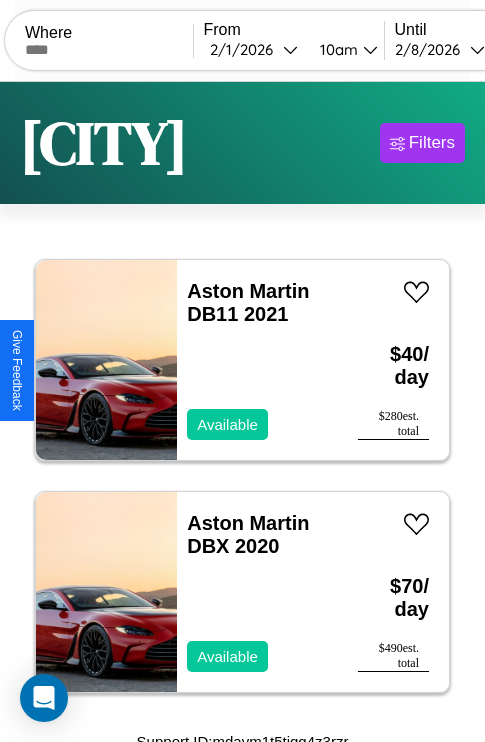 scroll, scrollTop: 13, scrollLeft: 0, axis: vertical 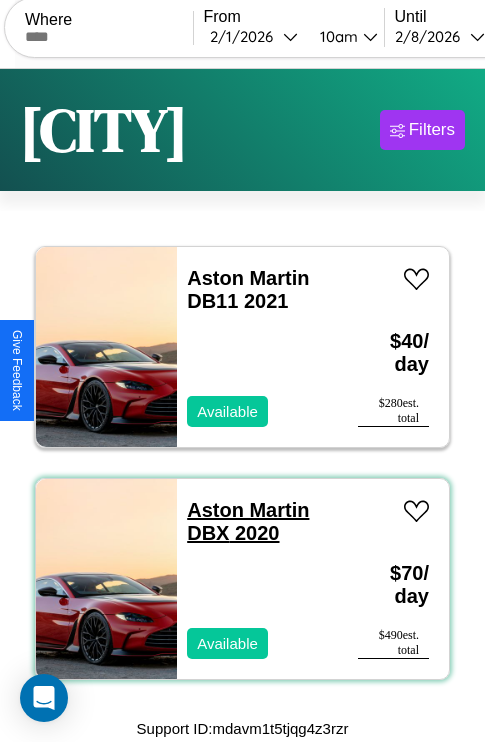 click on "Aston Martin   DBX   2020" at bounding box center [248, 521] 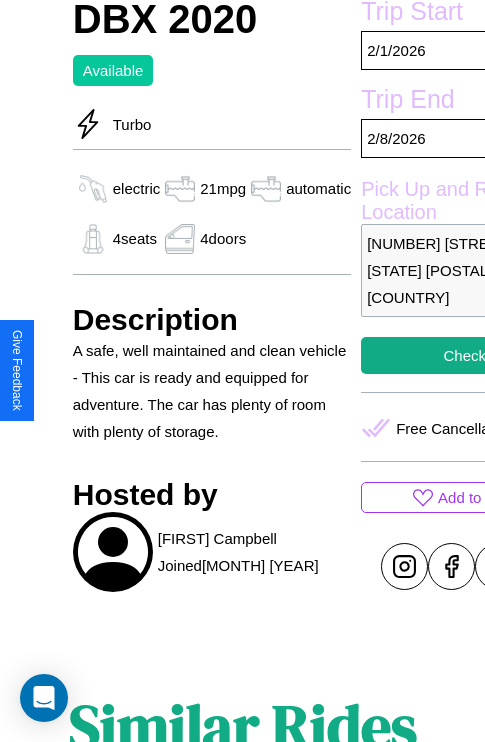 scroll, scrollTop: 499, scrollLeft: 96, axis: both 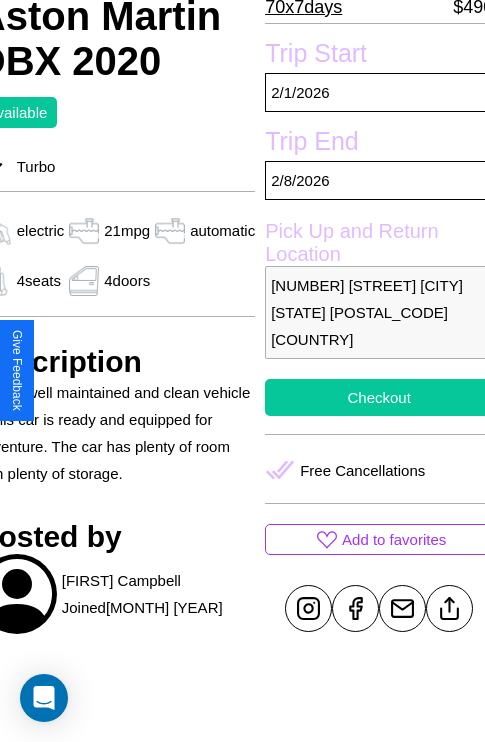 click on "Checkout" at bounding box center [379, 397] 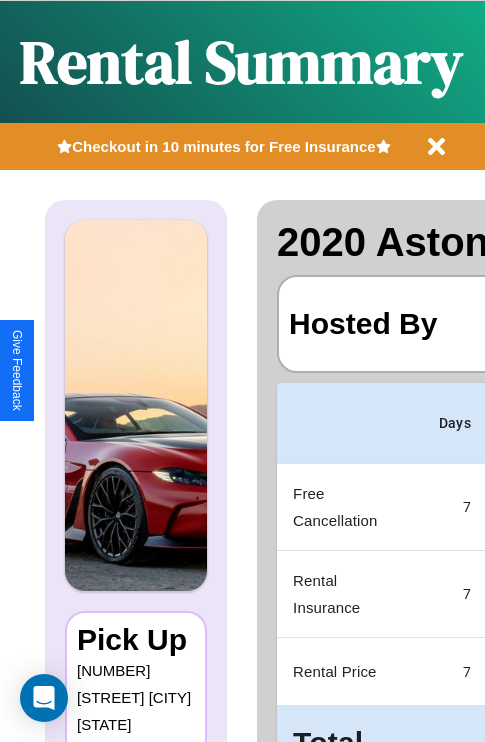 scroll, scrollTop: 0, scrollLeft: 378, axis: horizontal 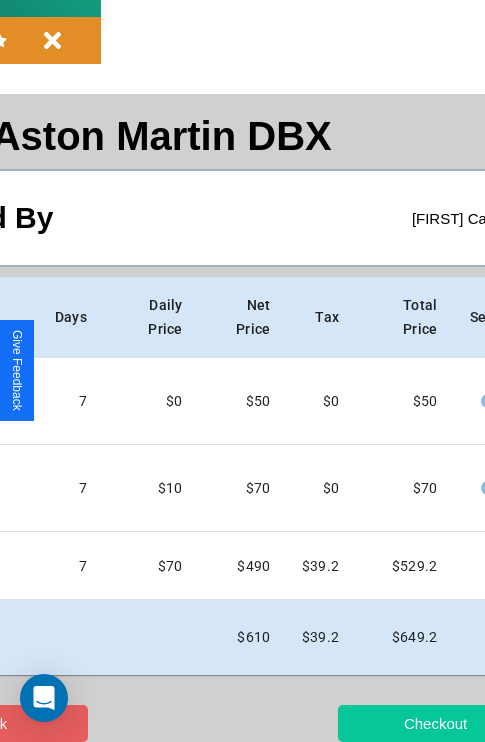 click on "Checkout" at bounding box center [435, 723] 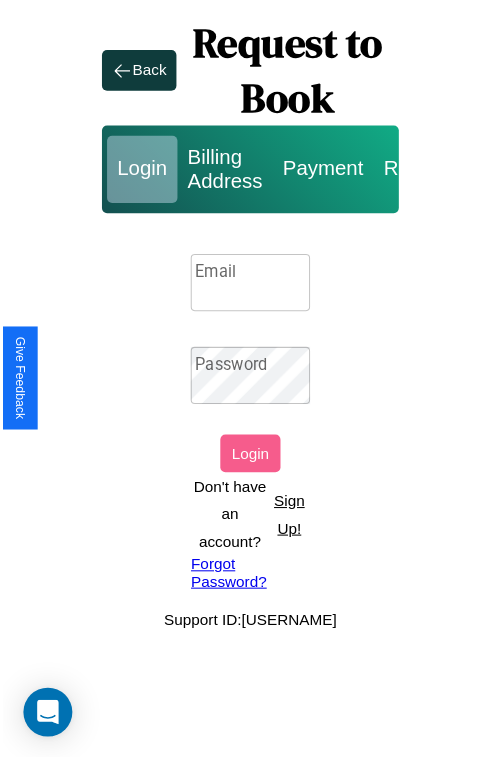 scroll, scrollTop: 0, scrollLeft: 0, axis: both 